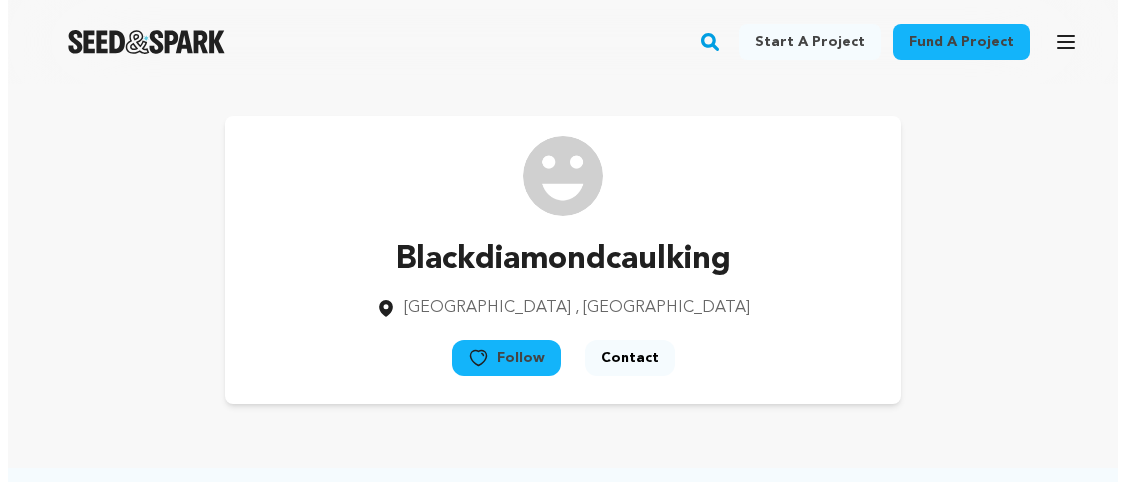 scroll, scrollTop: 0, scrollLeft: 0, axis: both 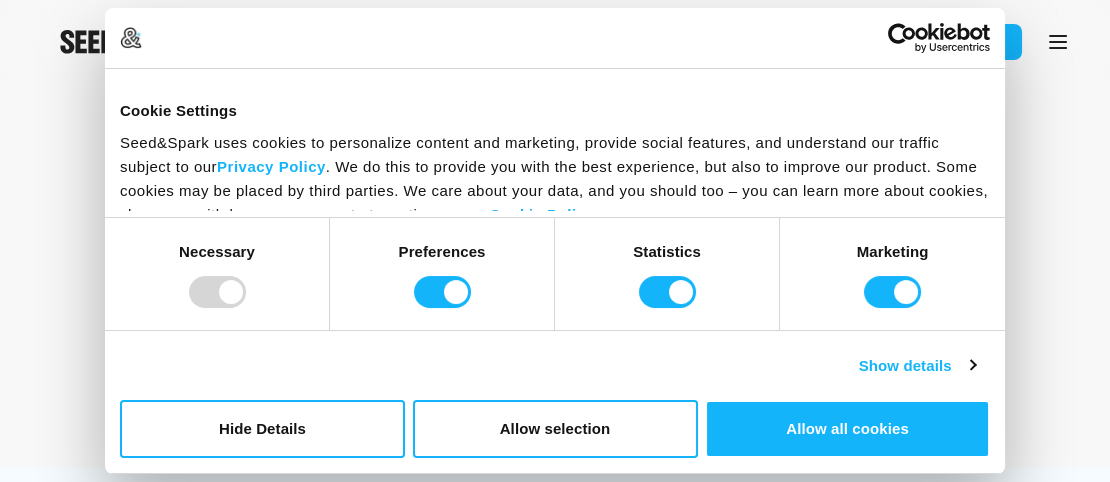 drag, startPoint x: 840, startPoint y: 425, endPoint x: 985, endPoint y: 300, distance: 191.4419 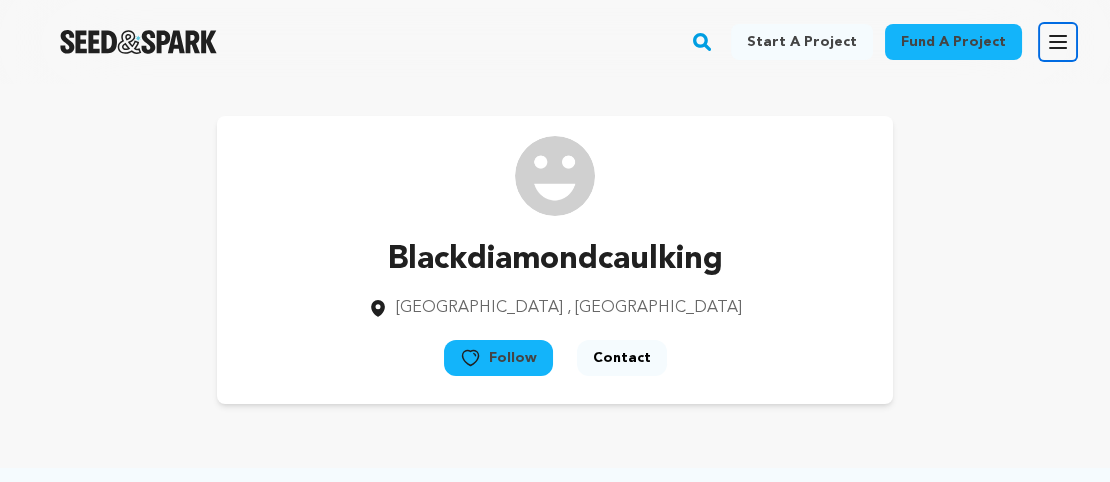 click 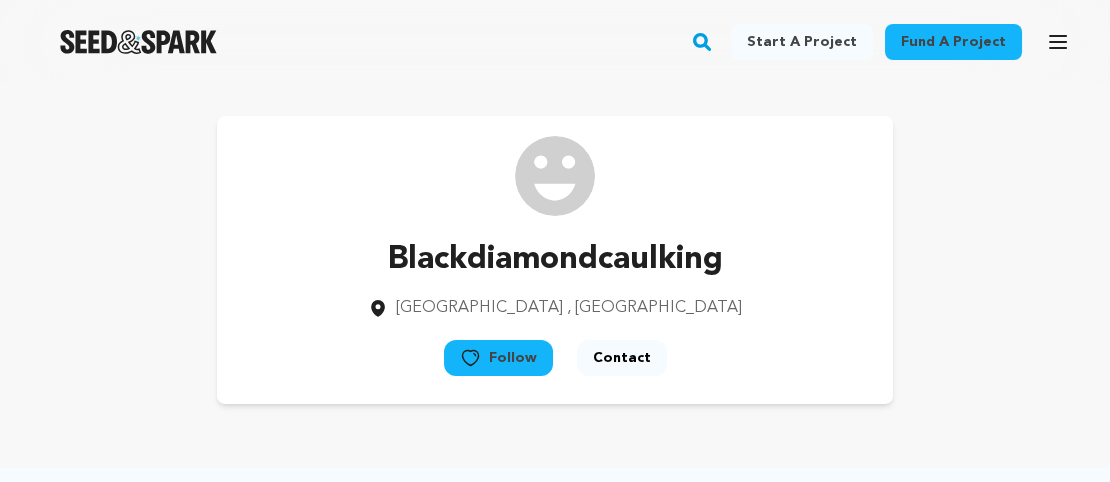 click on "Fund a project
Start a project
Search" at bounding box center (539, 42) 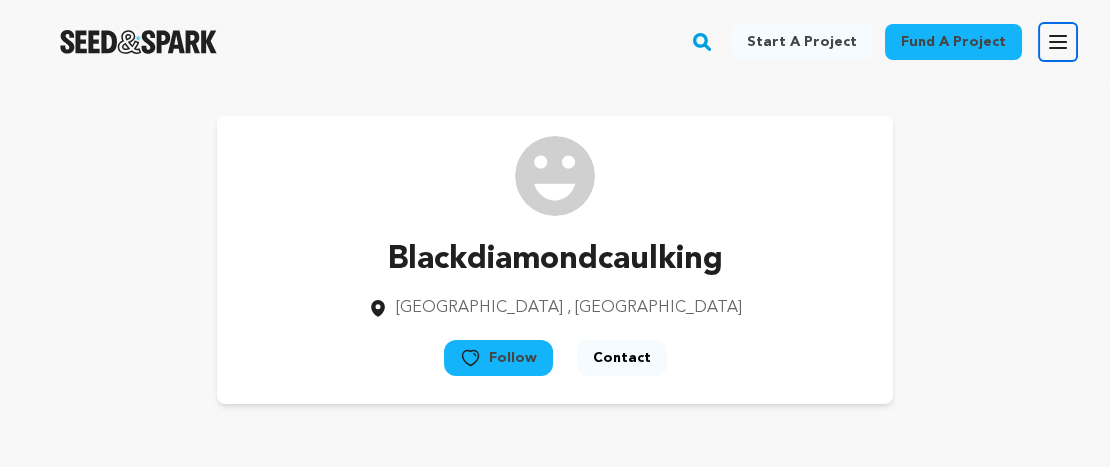 click 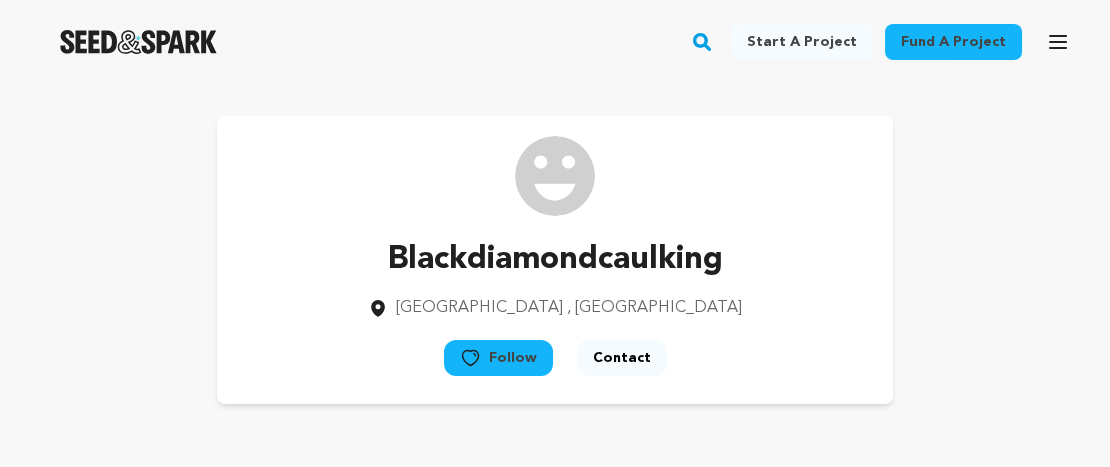 click on "Fund a project
Start a project
Search" at bounding box center [539, 42] 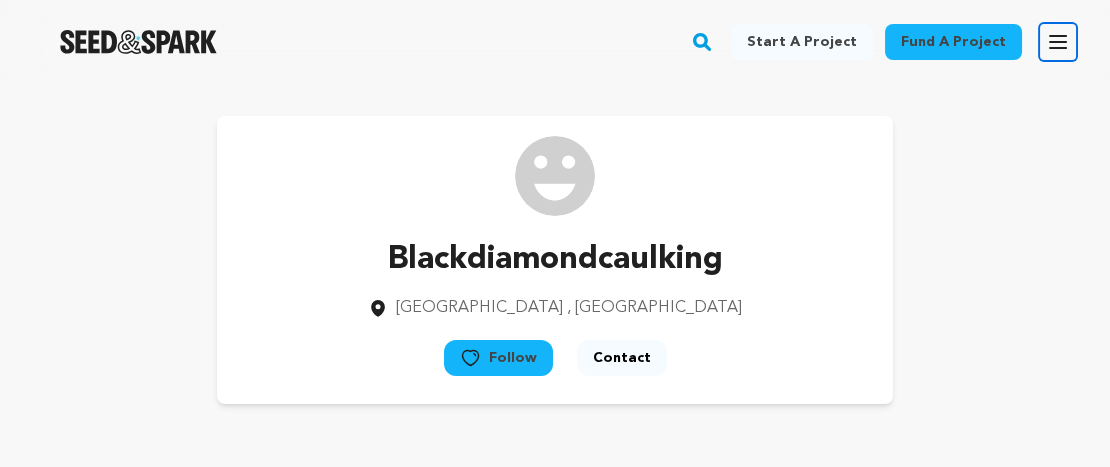 click 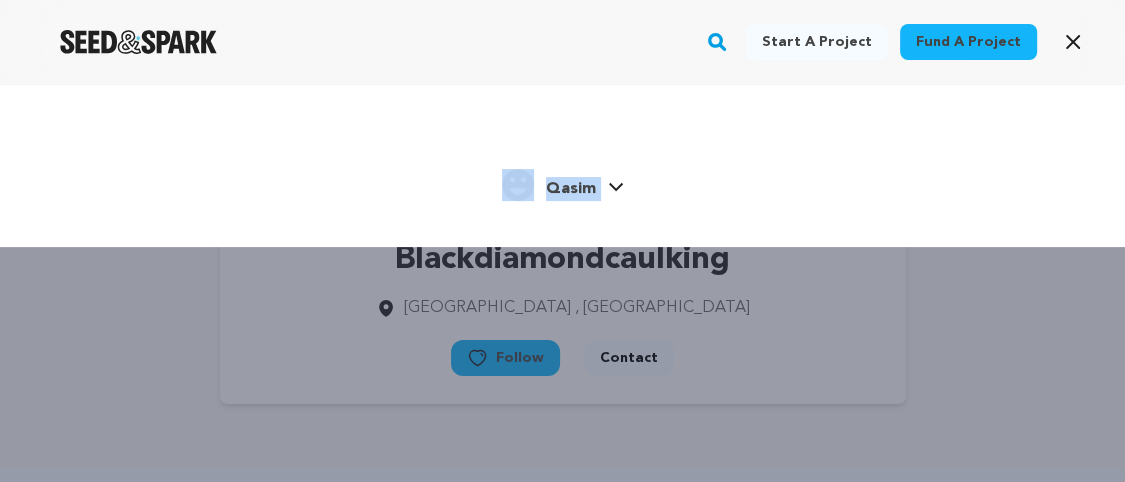 click on "Qasim" at bounding box center [571, 189] 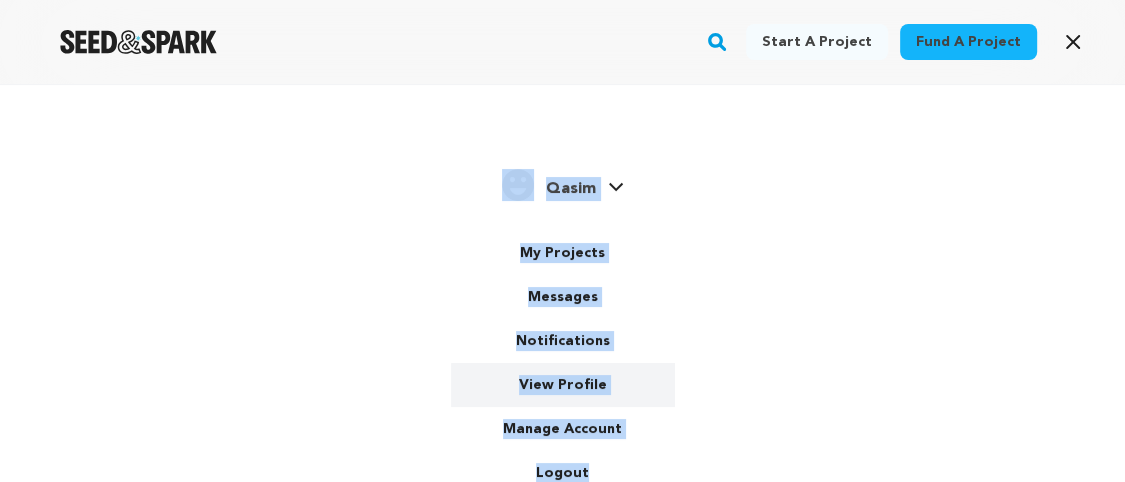 click on "View Profile" at bounding box center (563, 385) 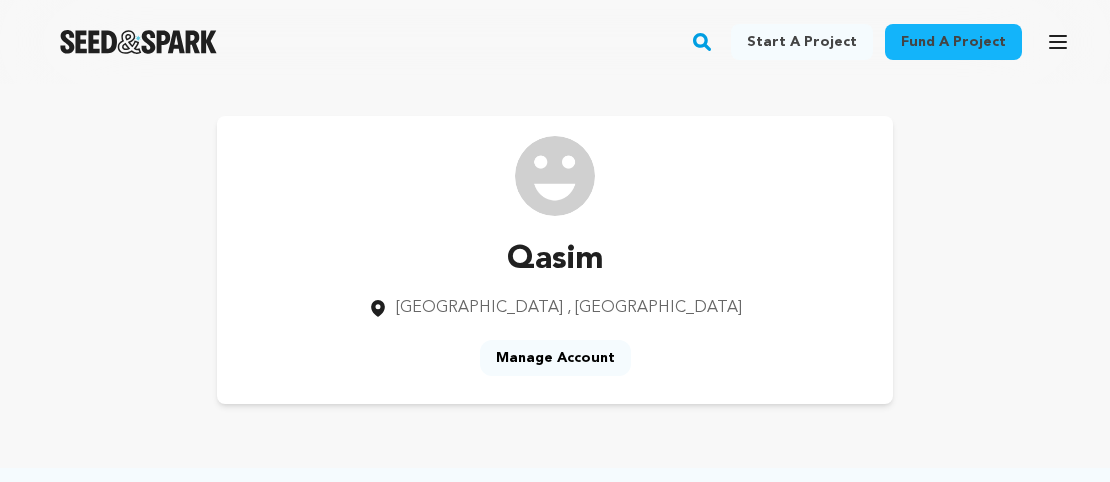scroll, scrollTop: 0, scrollLeft: 0, axis: both 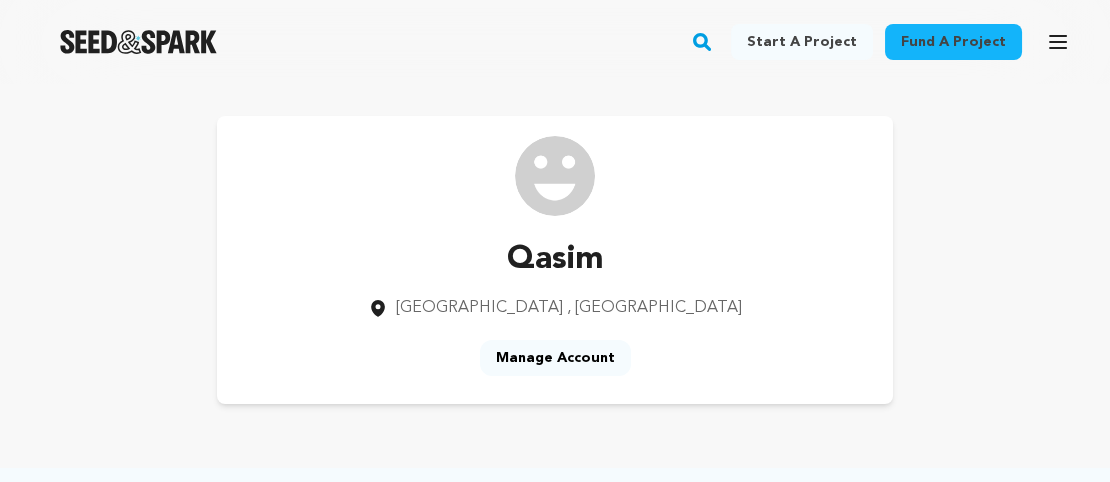 click on "Manage Account" at bounding box center [555, 358] 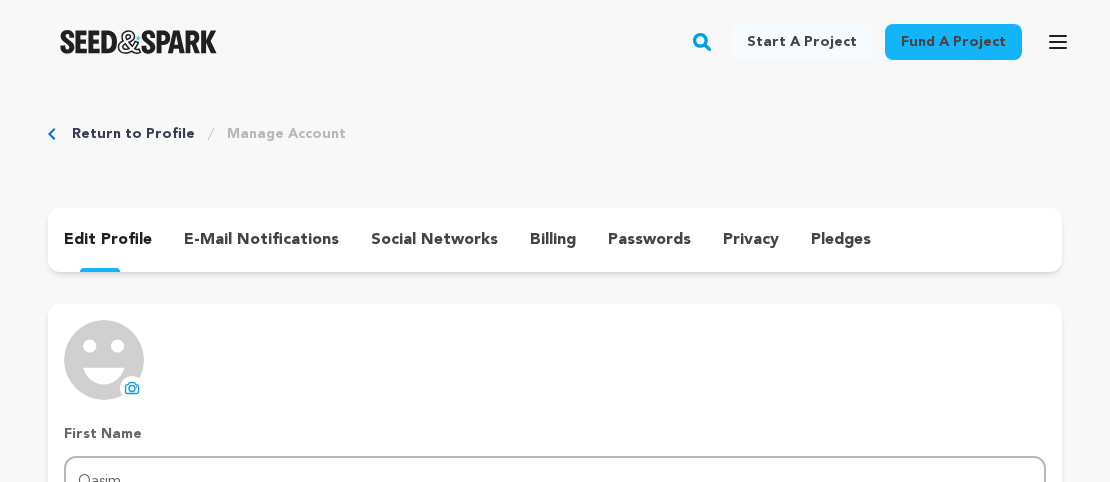 scroll, scrollTop: 0, scrollLeft: 0, axis: both 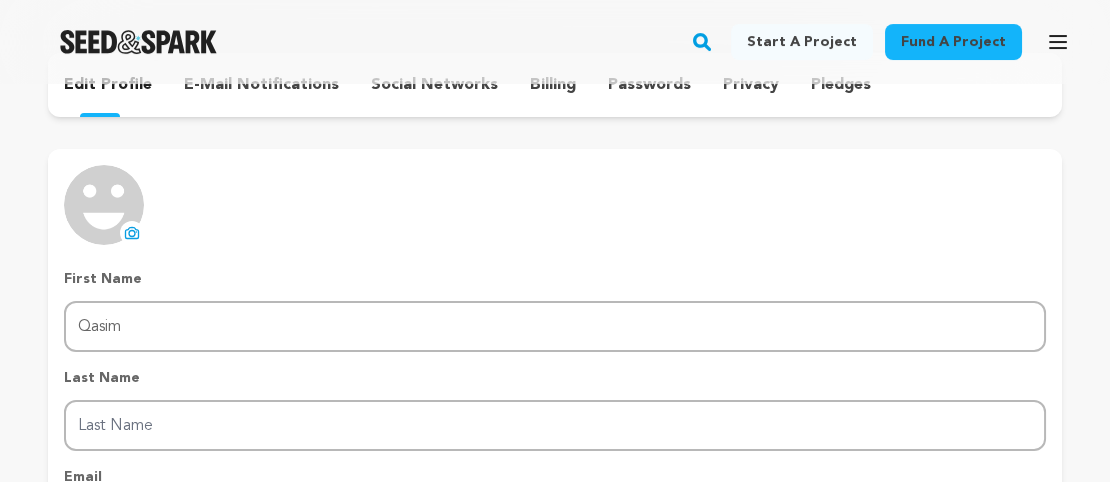click 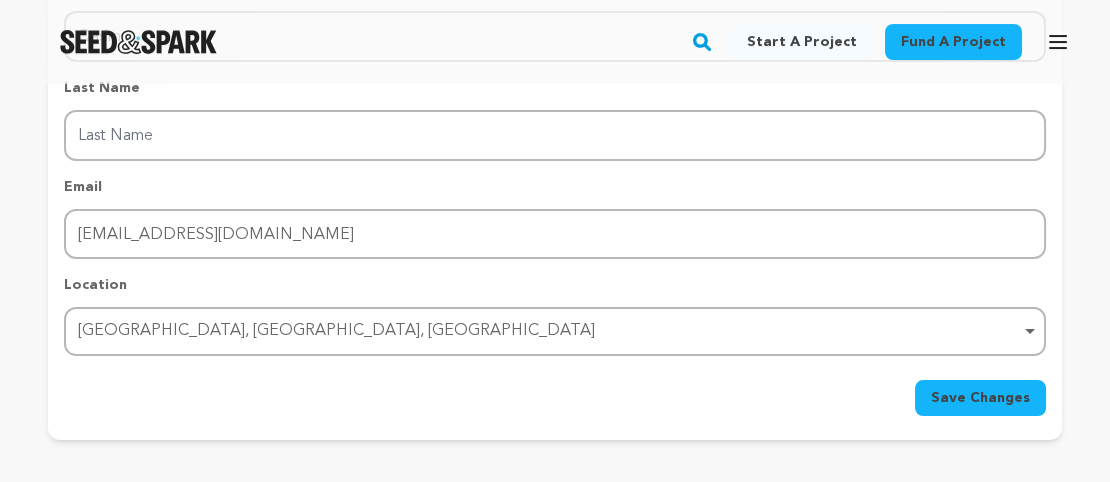 scroll, scrollTop: 452, scrollLeft: 0, axis: vertical 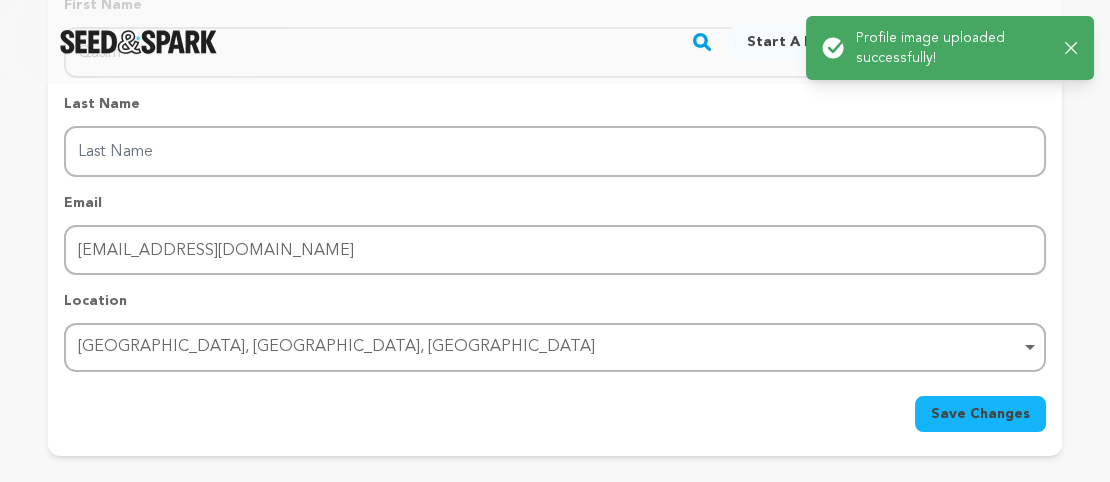 click on "Save Changes" at bounding box center [980, 414] 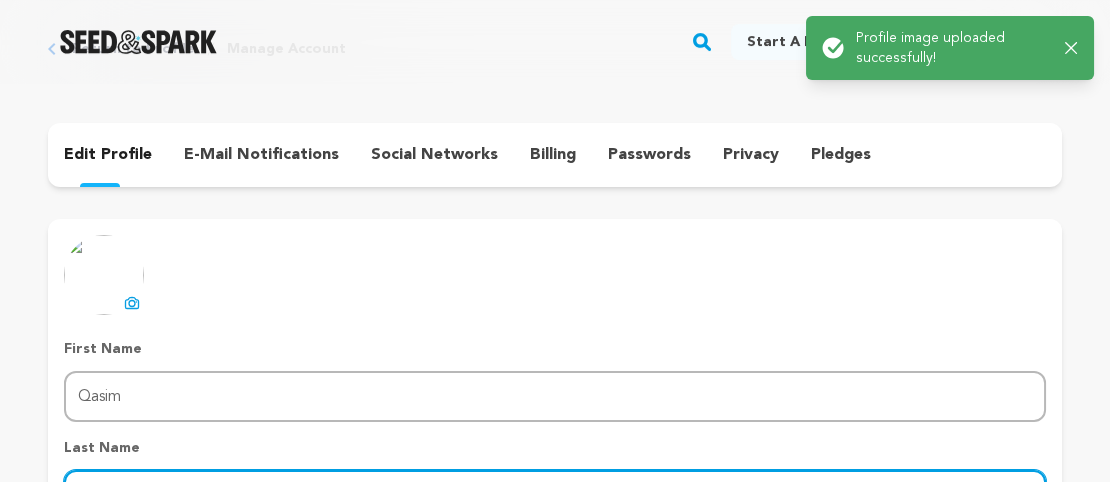 scroll, scrollTop: 75, scrollLeft: 0, axis: vertical 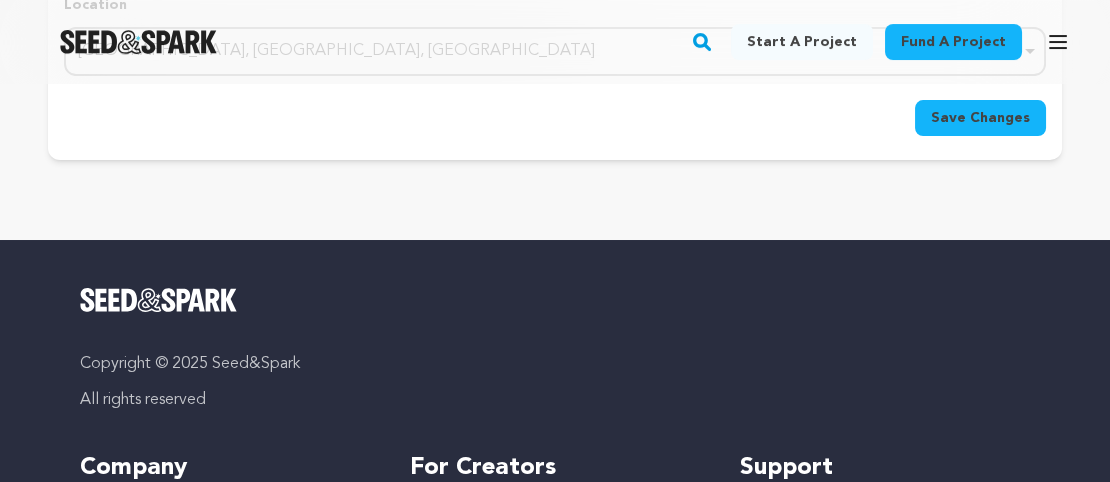 drag, startPoint x: 1099, startPoint y: 298, endPoint x: 1114, endPoint y: 189, distance: 110.02727 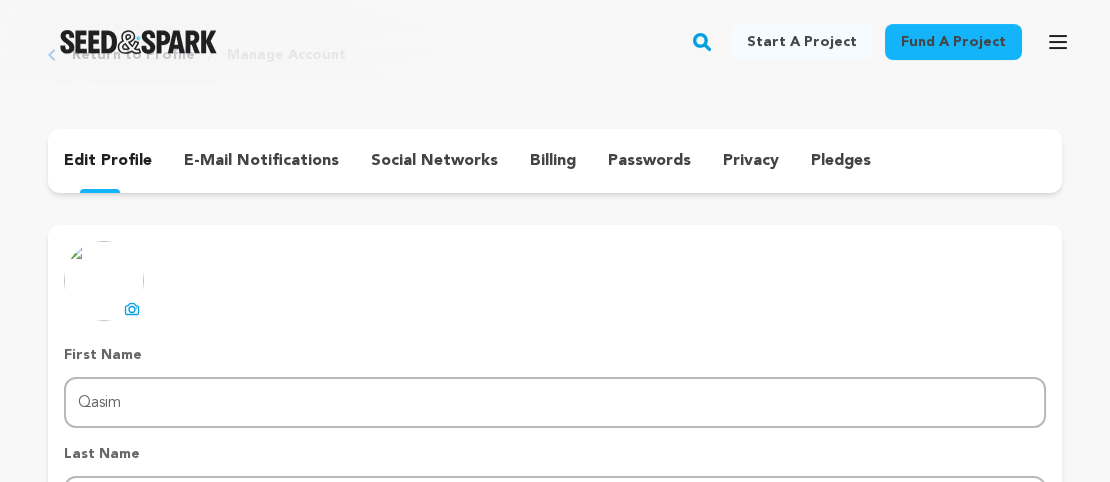 scroll, scrollTop: 50, scrollLeft: 0, axis: vertical 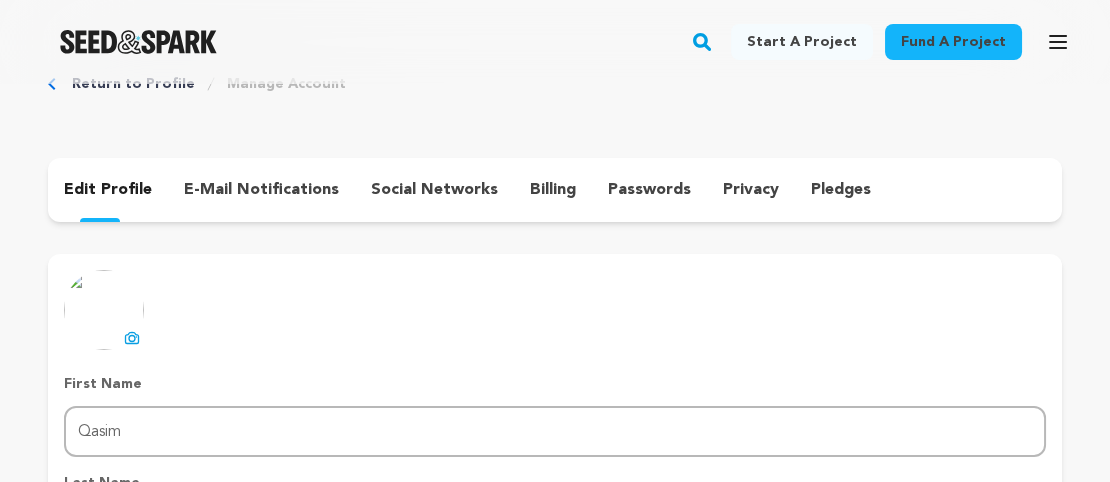 click on "social networks" at bounding box center (434, 190) 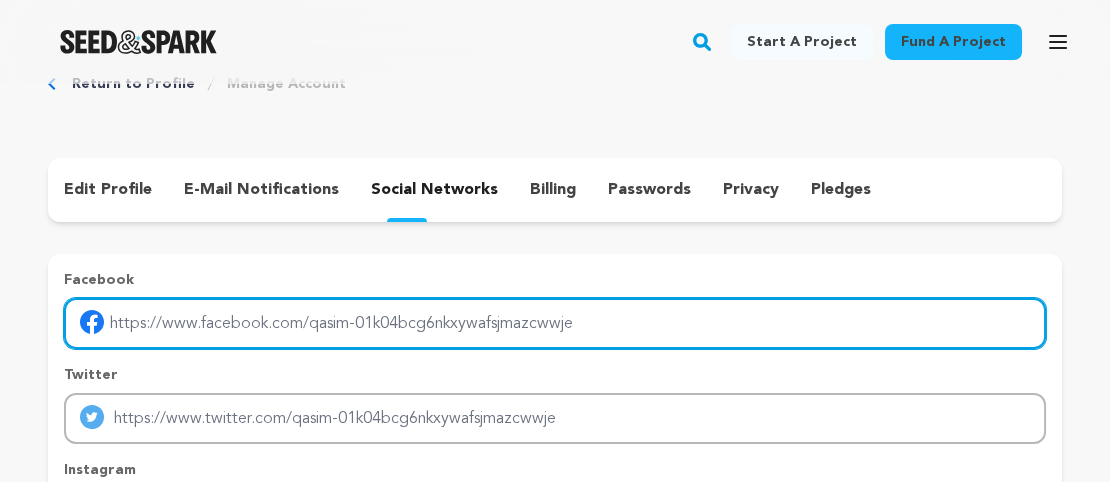 click at bounding box center [555, 323] 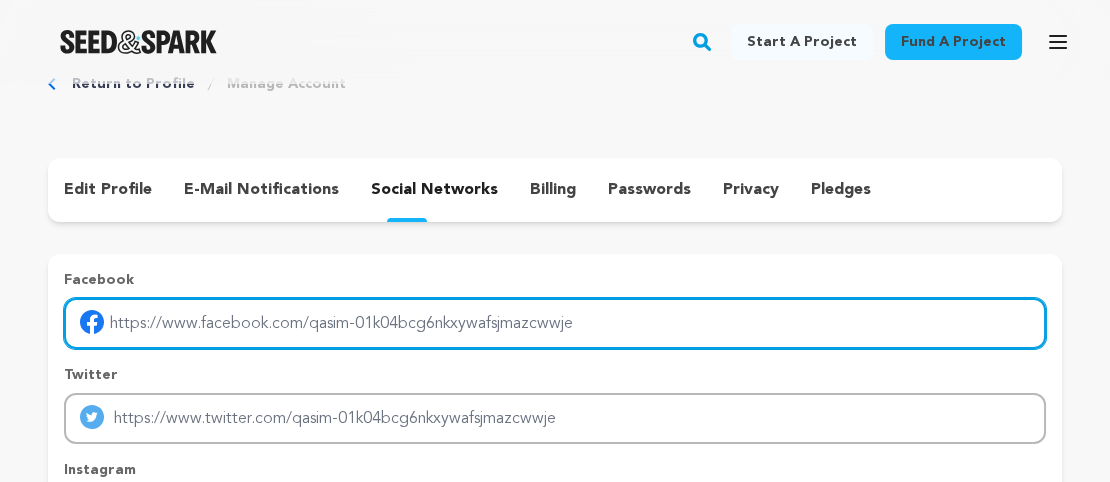 type on "https://www.facebook.com/TechiesInfotechInd/" 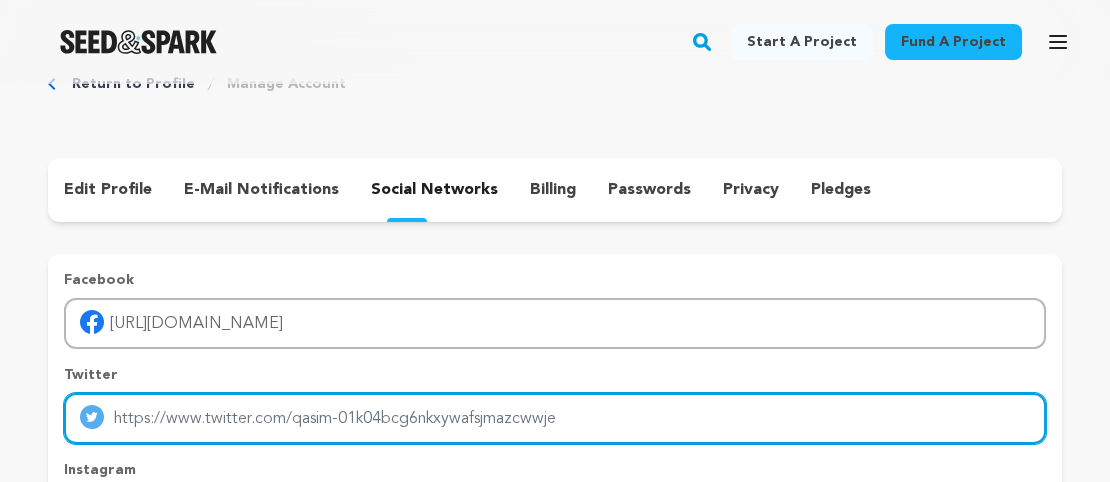 click at bounding box center [555, 418] 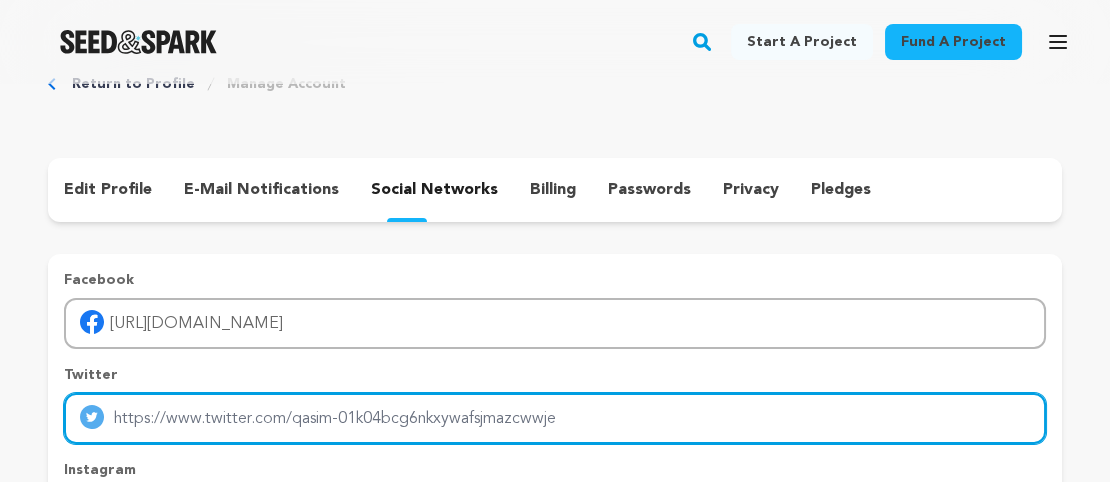 type on "https://twitter.com/techiesinfotech" 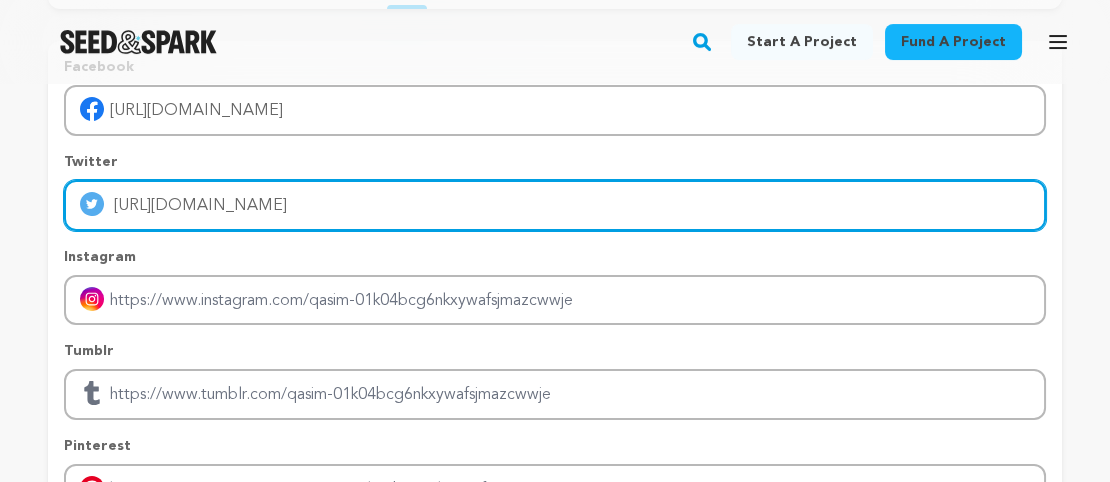 scroll, scrollTop: 323, scrollLeft: 0, axis: vertical 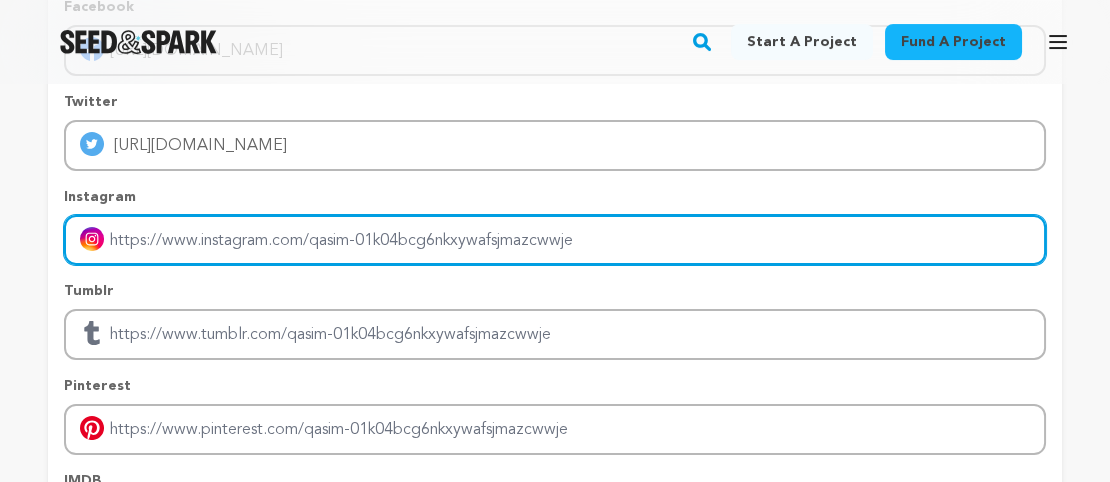 click at bounding box center [555, 240] 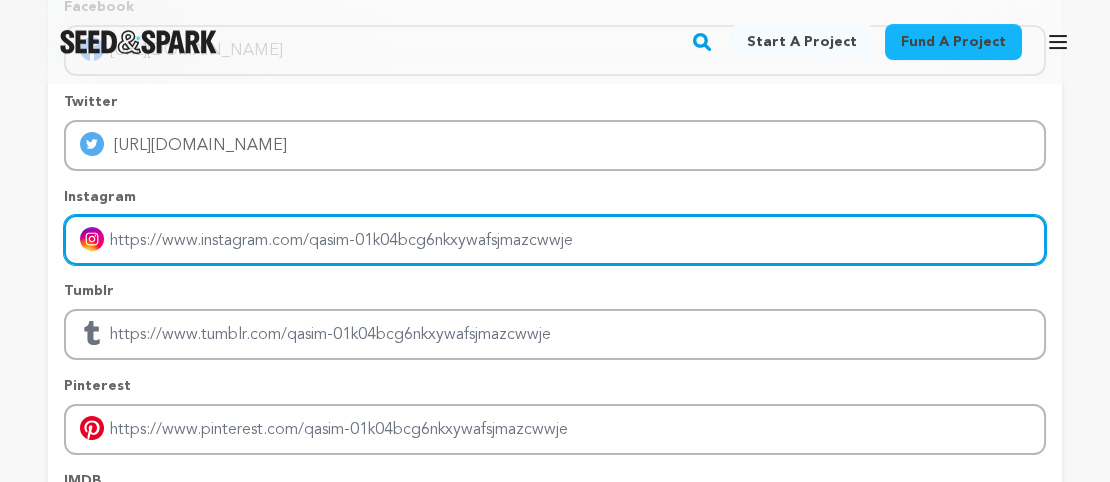 type on "https://www.instagram.com/techiesinfotech" 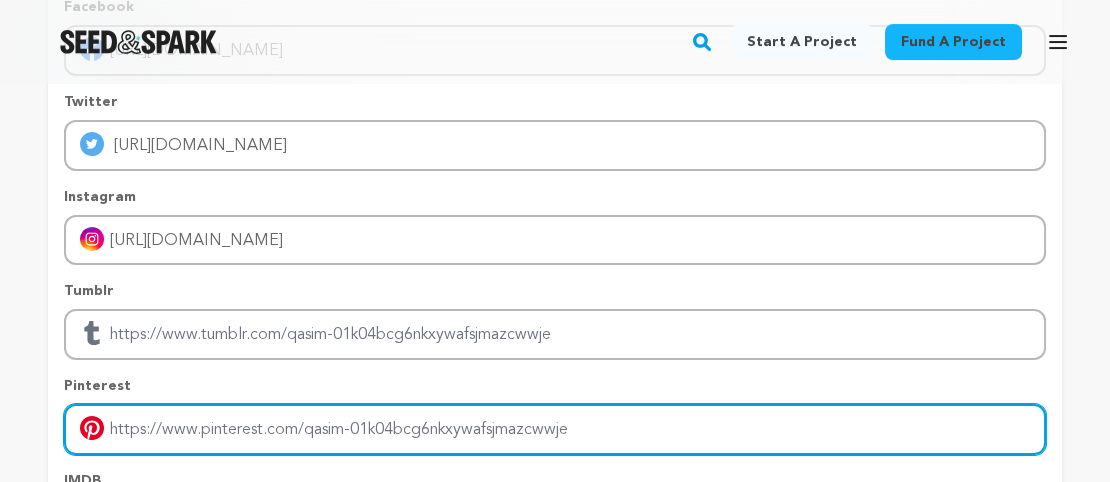 click at bounding box center [555, 429] 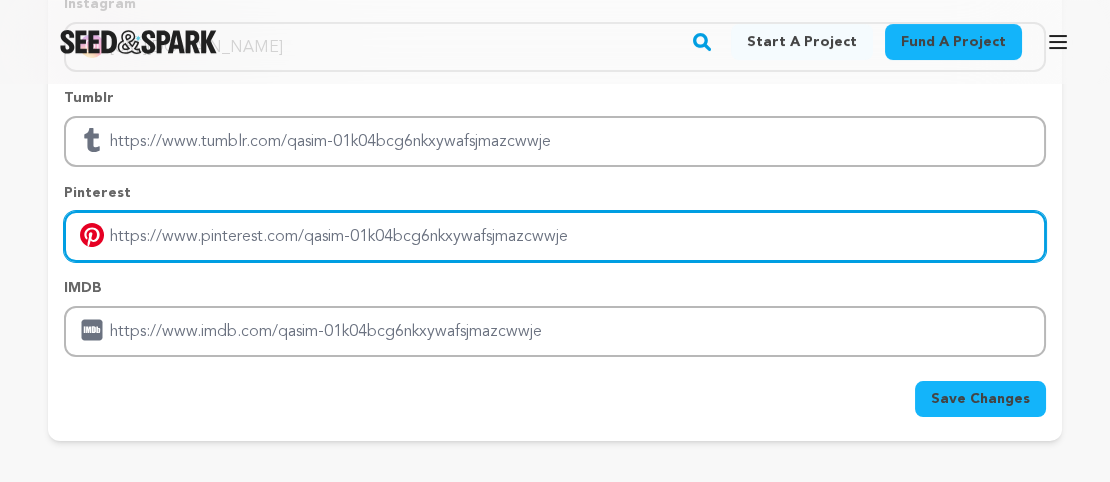 scroll, scrollTop: 518, scrollLeft: 0, axis: vertical 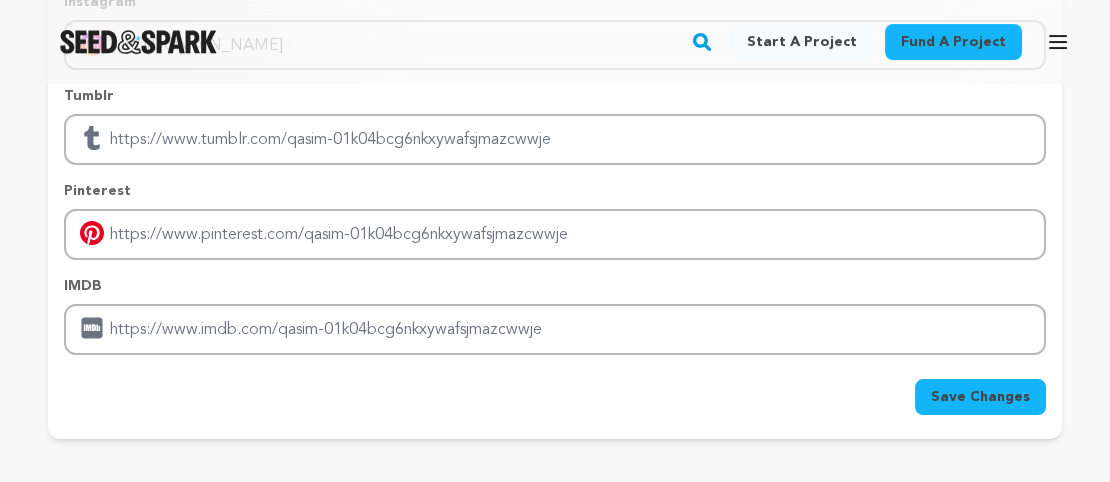 click on "Save Changes" at bounding box center (980, 397) 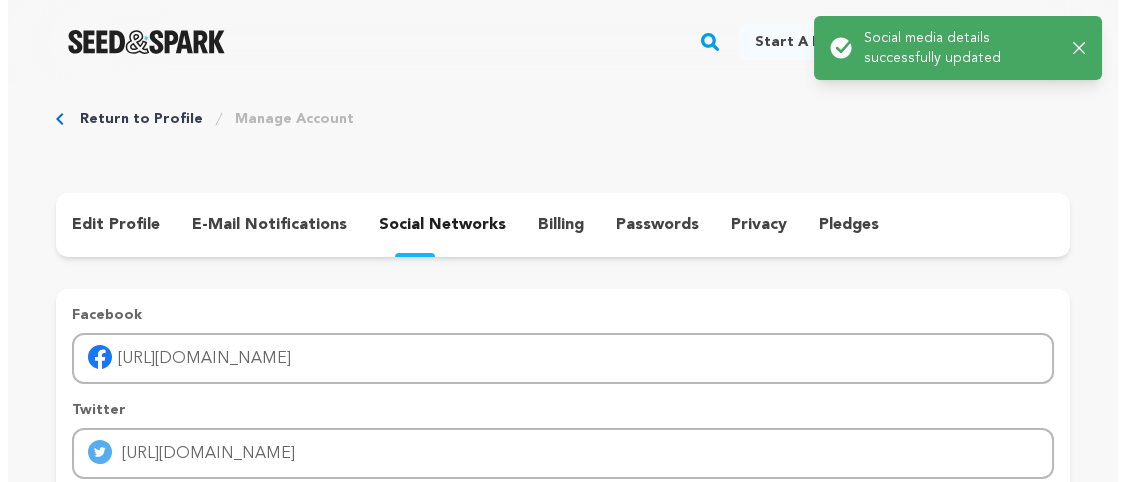 scroll, scrollTop: 0, scrollLeft: 0, axis: both 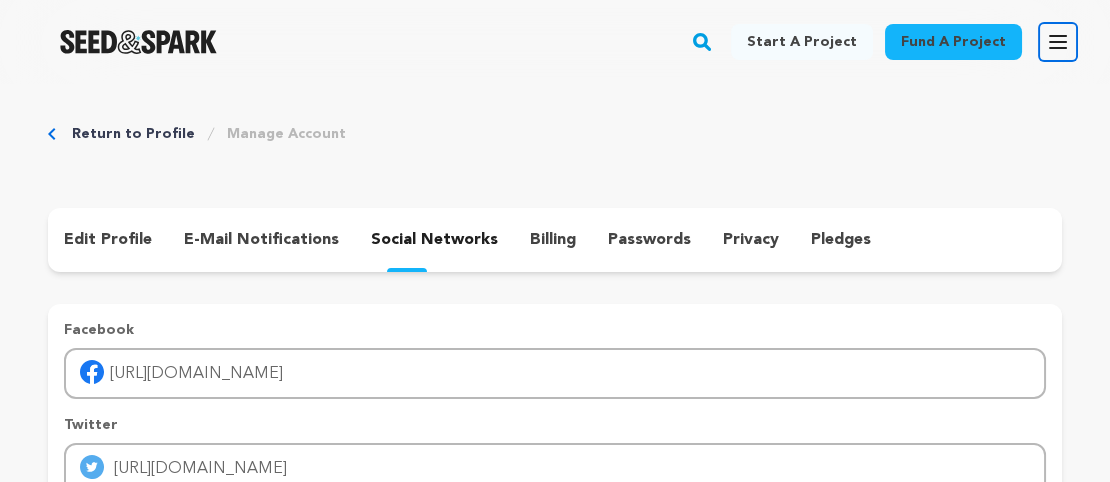 click 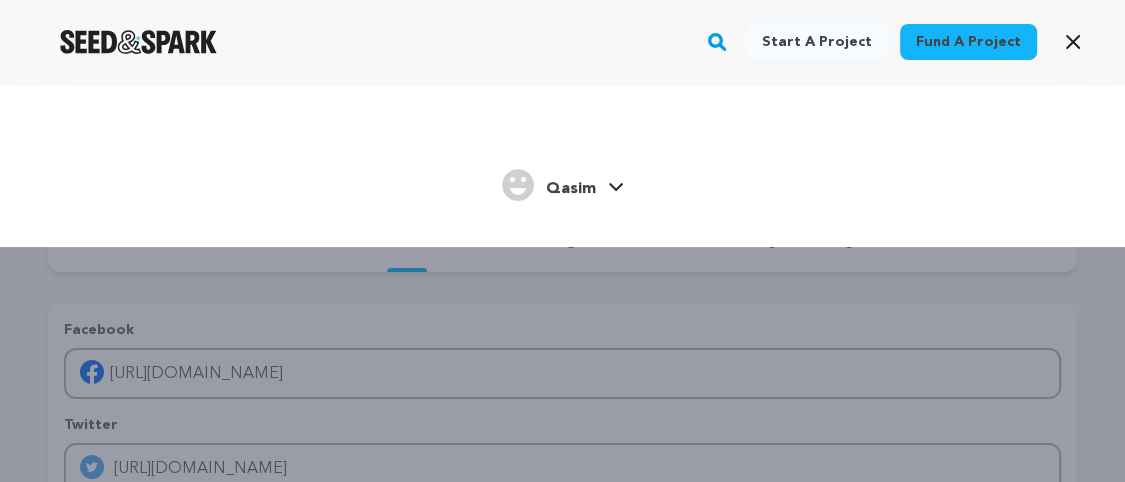 click on "Qasim" at bounding box center [571, 189] 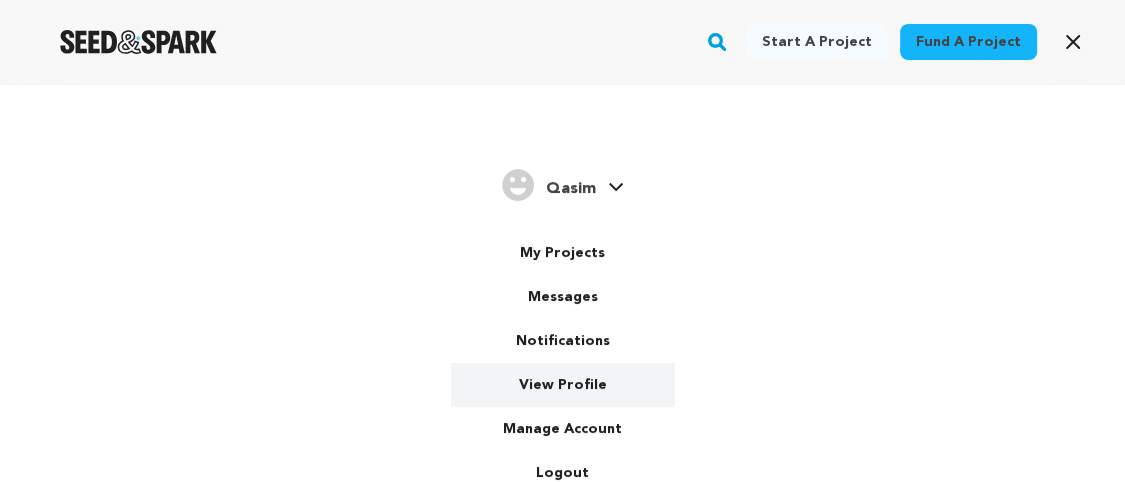click on "View Profile" at bounding box center (563, 385) 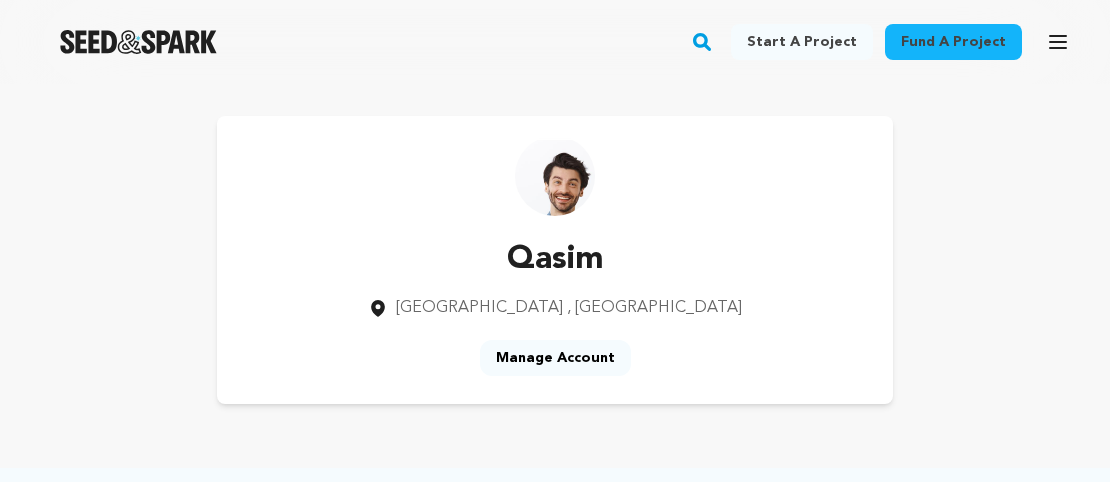 scroll, scrollTop: 0, scrollLeft: 0, axis: both 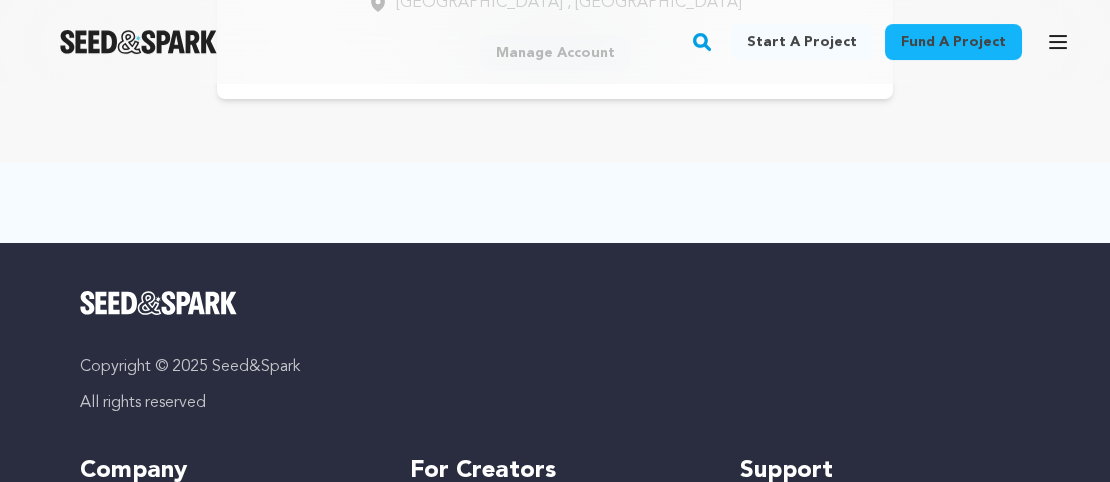 drag, startPoint x: 1106, startPoint y: 227, endPoint x: 1116, endPoint y: 158, distance: 69.72087 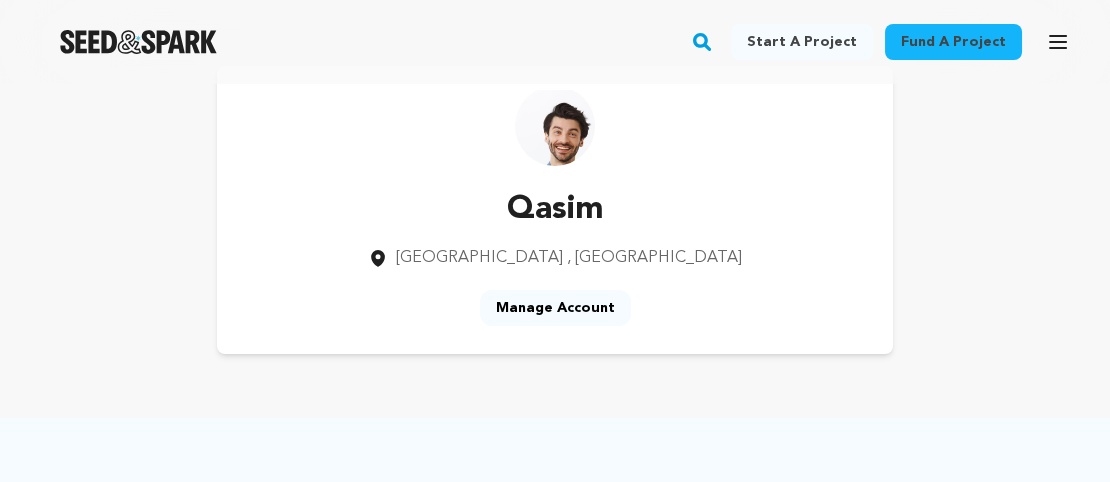 scroll, scrollTop: 28, scrollLeft: 0, axis: vertical 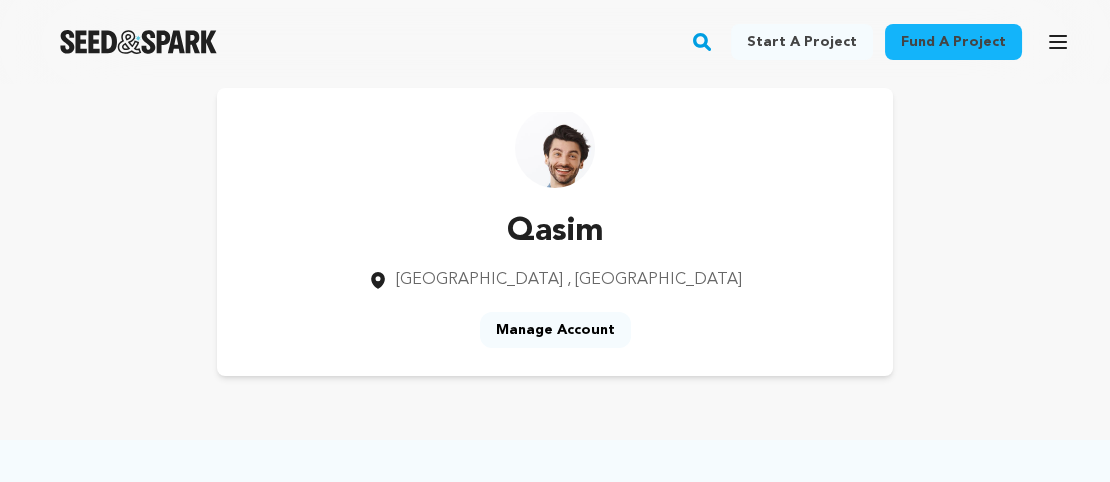 click on "Manage Account" at bounding box center [555, 330] 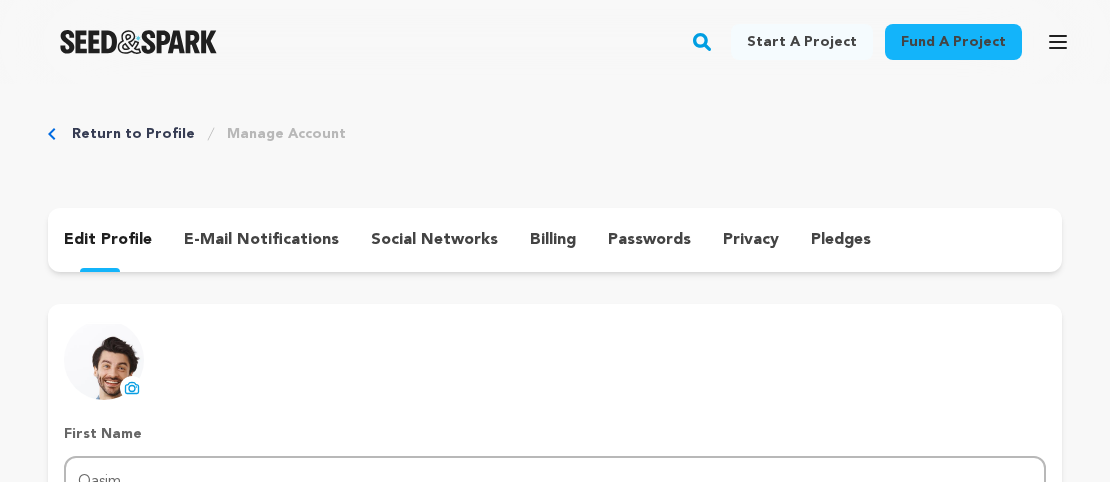 scroll, scrollTop: 0, scrollLeft: 0, axis: both 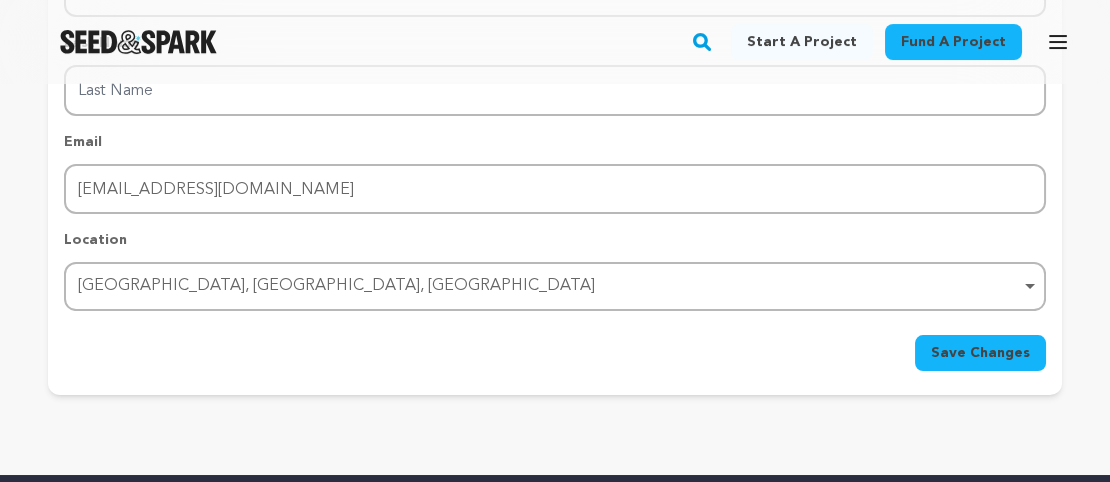 click on "[GEOGRAPHIC_DATA], [GEOGRAPHIC_DATA], [GEOGRAPHIC_DATA] Remove item" at bounding box center (549, 286) 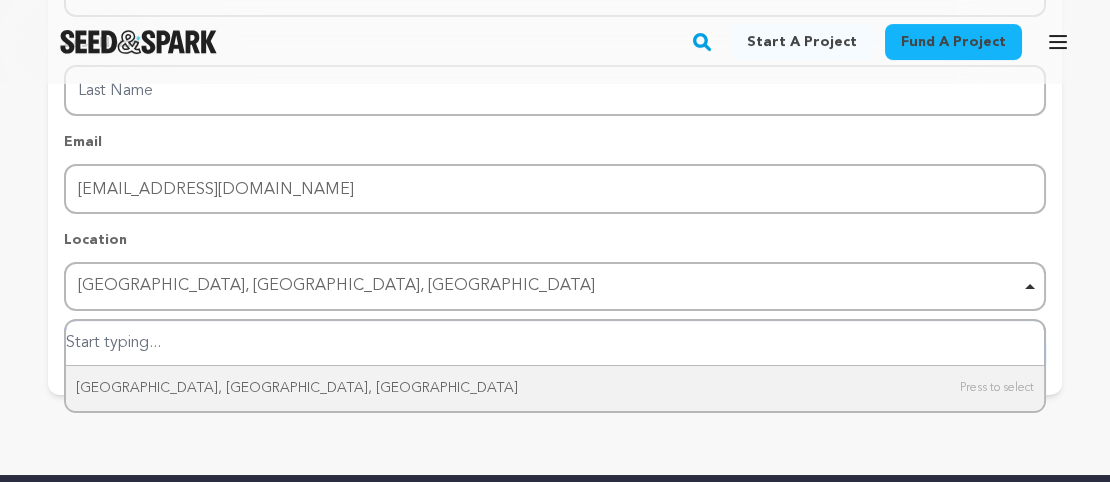 click at bounding box center [555, 343] 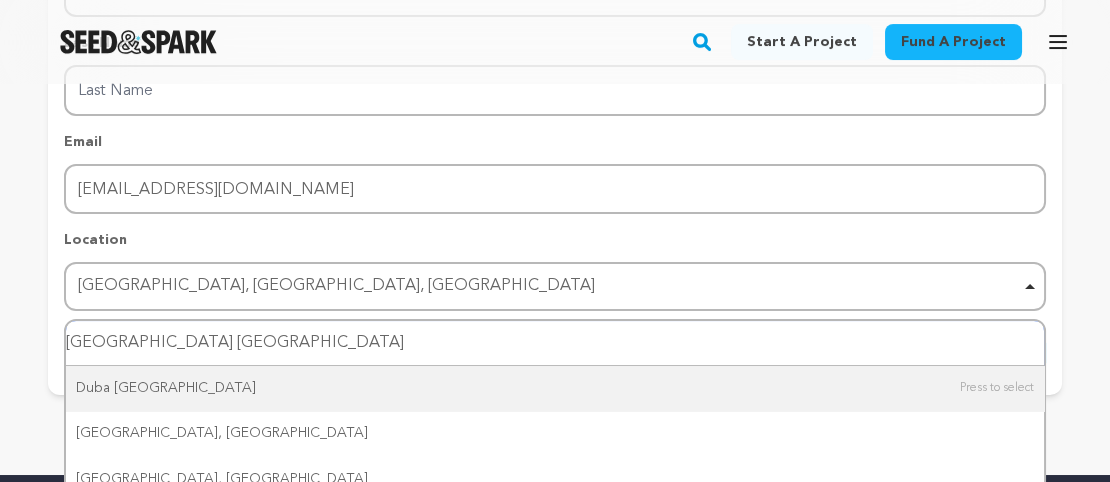 type on "[GEOGRAPHIC_DATA] [GEOGRAPHIC_DATA]" 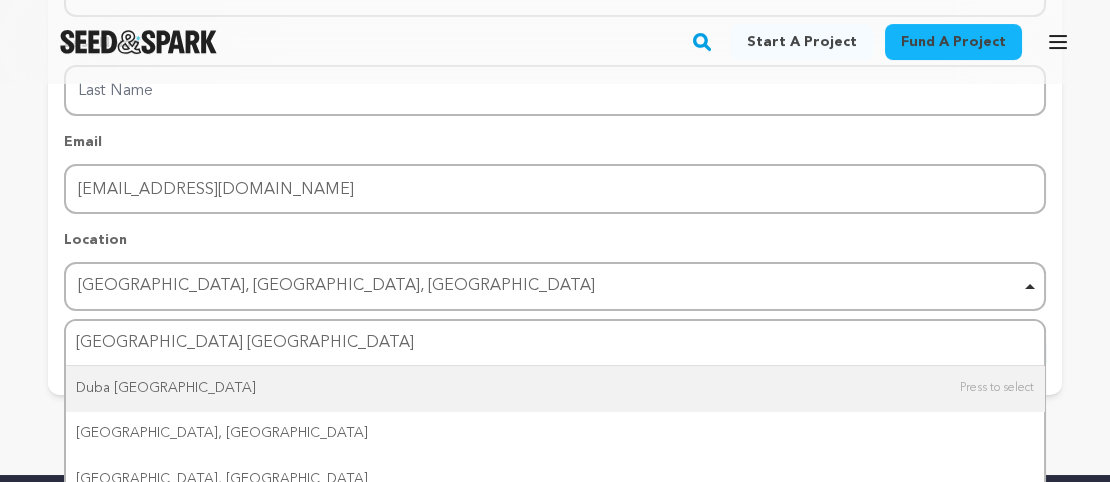 click on "Return to Profile
Manage Account
edit profile
e-mail notifications
social networks
billing
passwords
privacy" at bounding box center [555, 18] 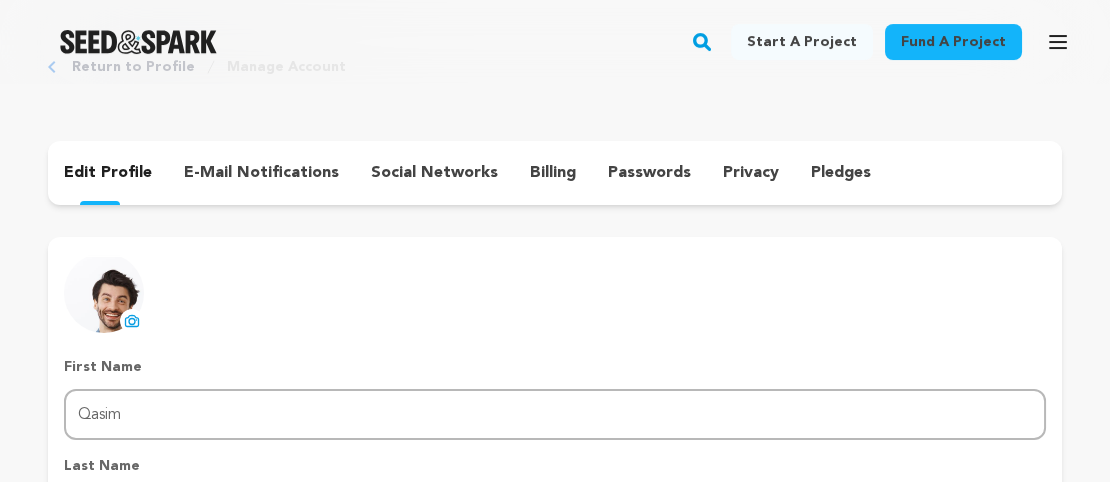 scroll, scrollTop: 61, scrollLeft: 0, axis: vertical 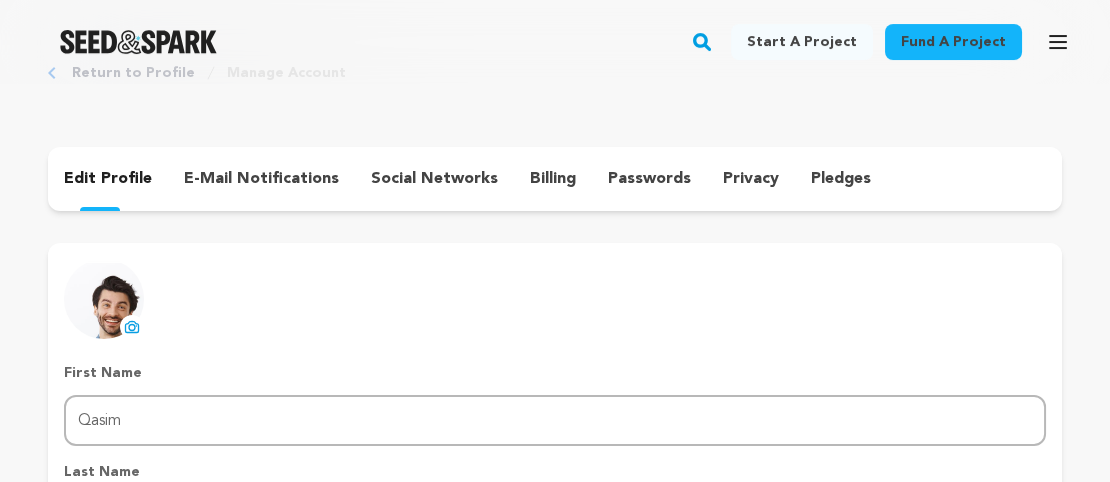 click on "e-mail notifications" at bounding box center [261, 179] 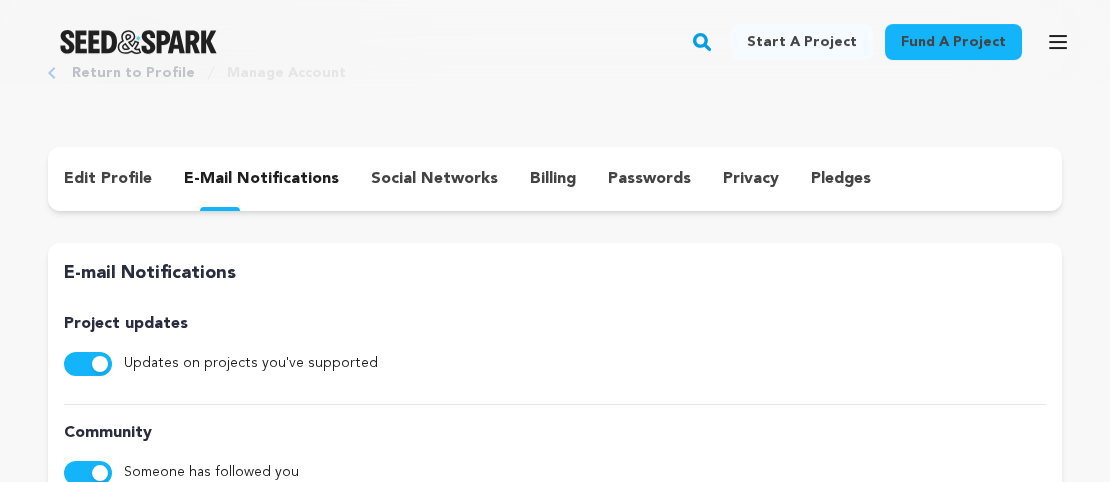 click on "social networks" at bounding box center [434, 179] 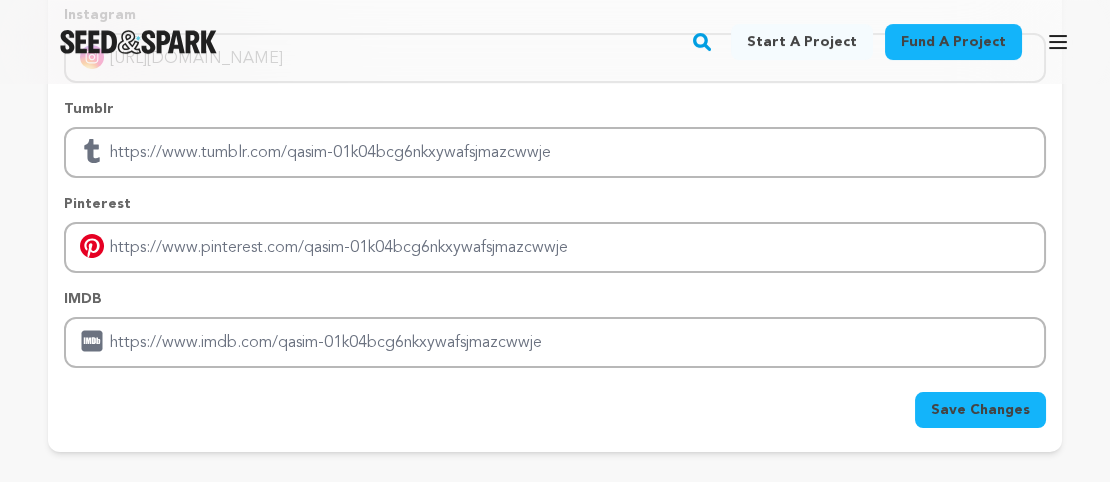 scroll, scrollTop: 538, scrollLeft: 0, axis: vertical 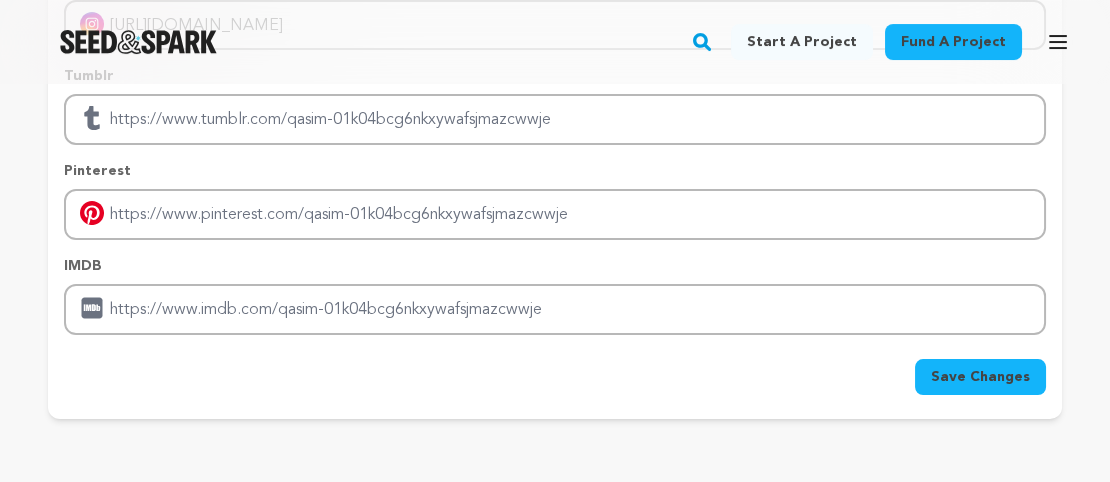 drag, startPoint x: 1107, startPoint y: 251, endPoint x: 1107, endPoint y: 264, distance: 13 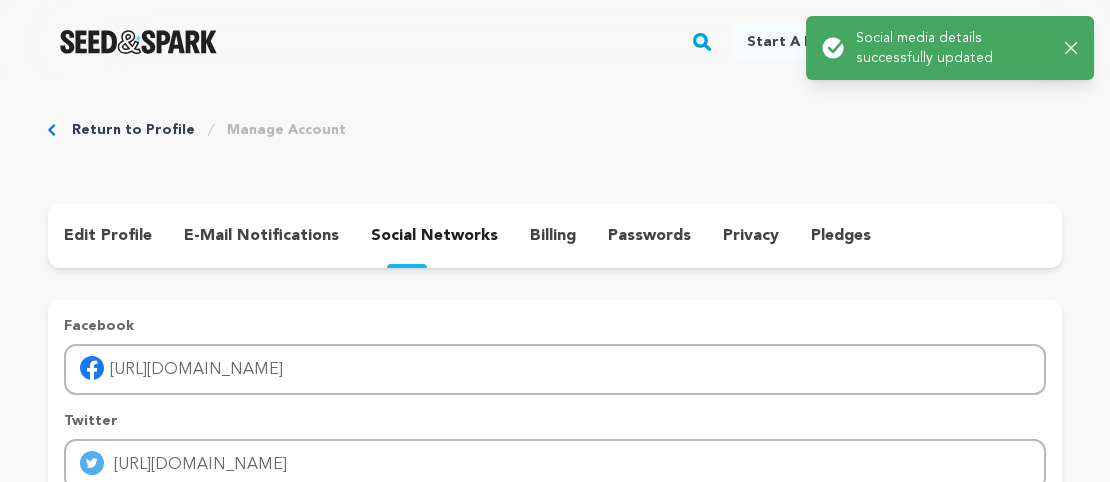 scroll, scrollTop: 0, scrollLeft: 0, axis: both 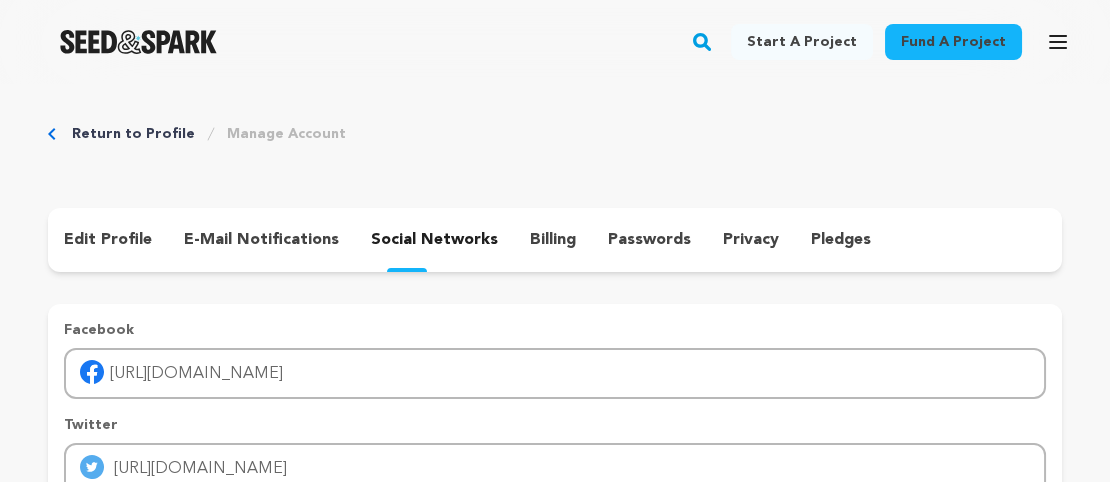click on "billing" at bounding box center [553, 240] 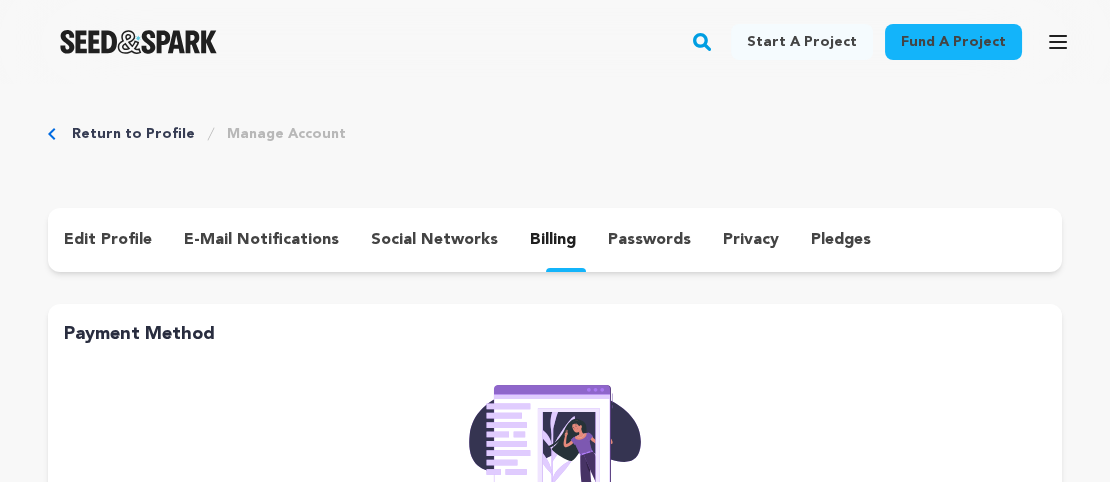 click on "passwords" at bounding box center (649, 240) 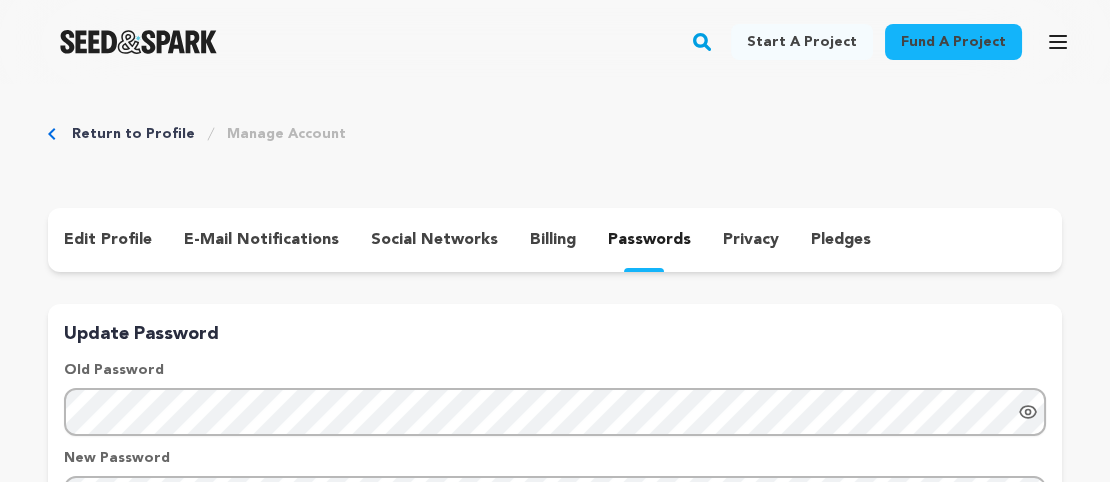 click on "privacy" at bounding box center (751, 240) 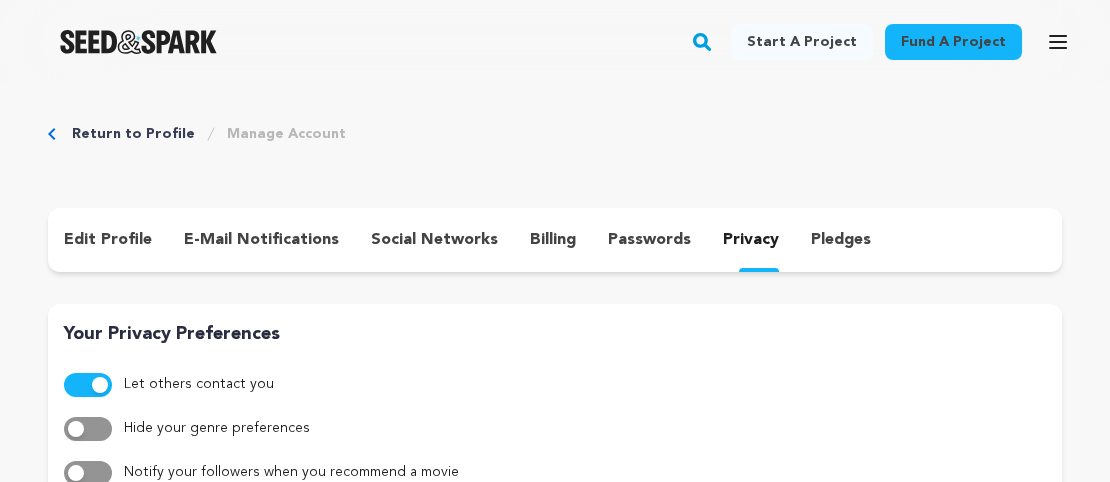 click on "pledges" at bounding box center (841, 240) 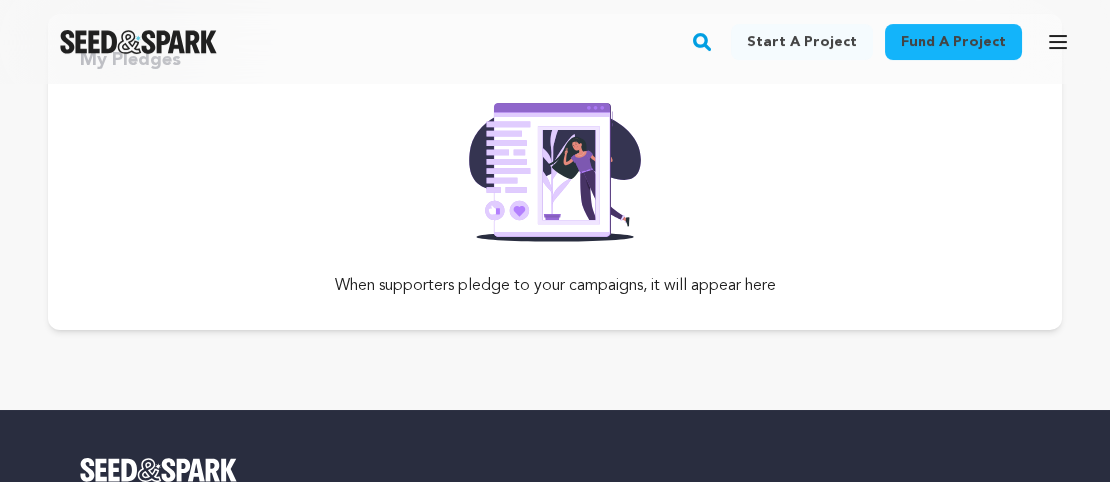scroll, scrollTop: 278, scrollLeft: 0, axis: vertical 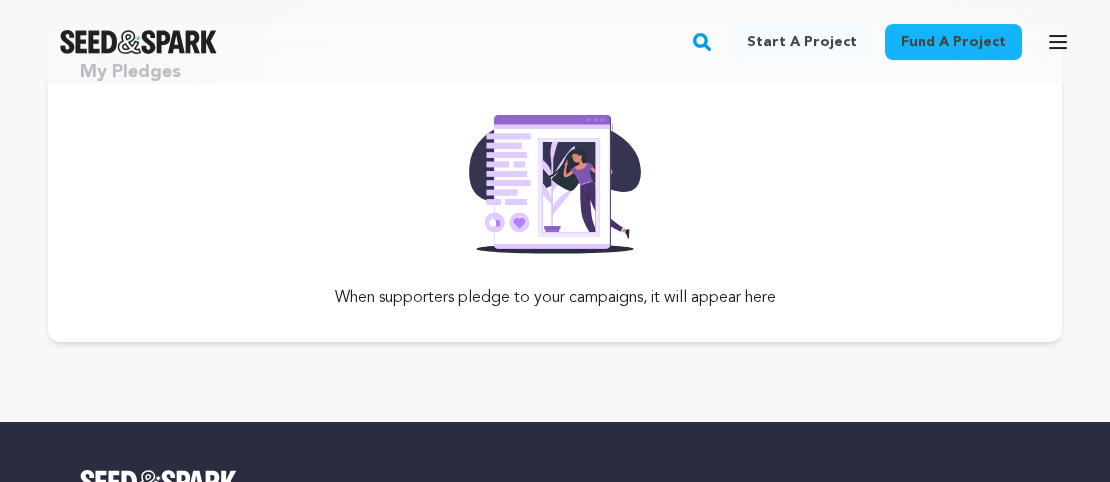 click on "When supporters pledge to your campaigns, it will appear here" at bounding box center (555, 298) 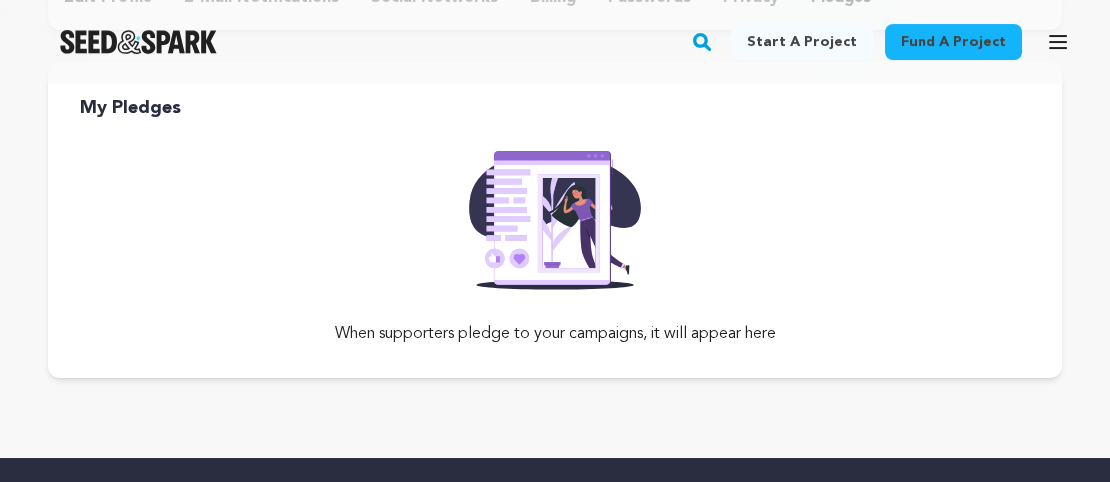 scroll, scrollTop: 0, scrollLeft: 0, axis: both 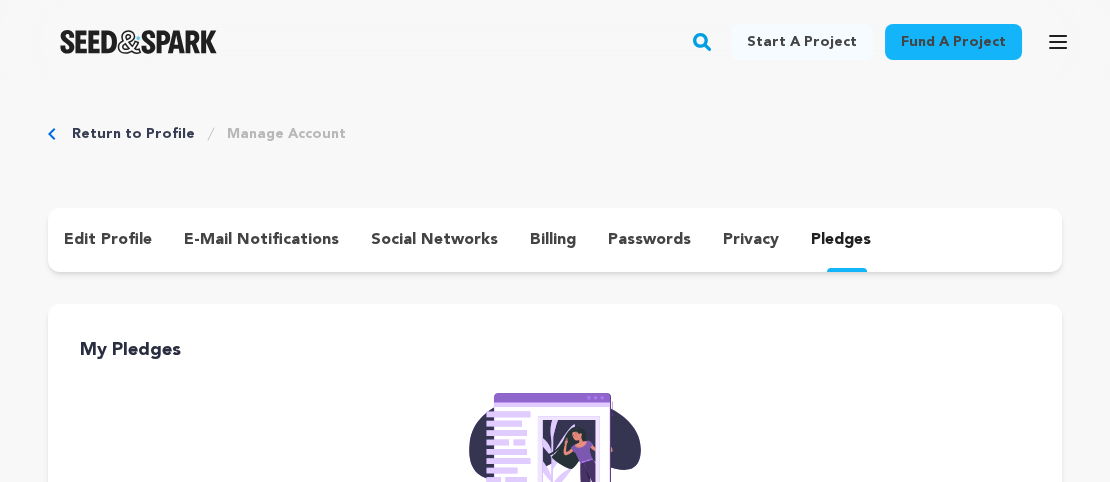 click on "Return to Profile" at bounding box center [133, 134] 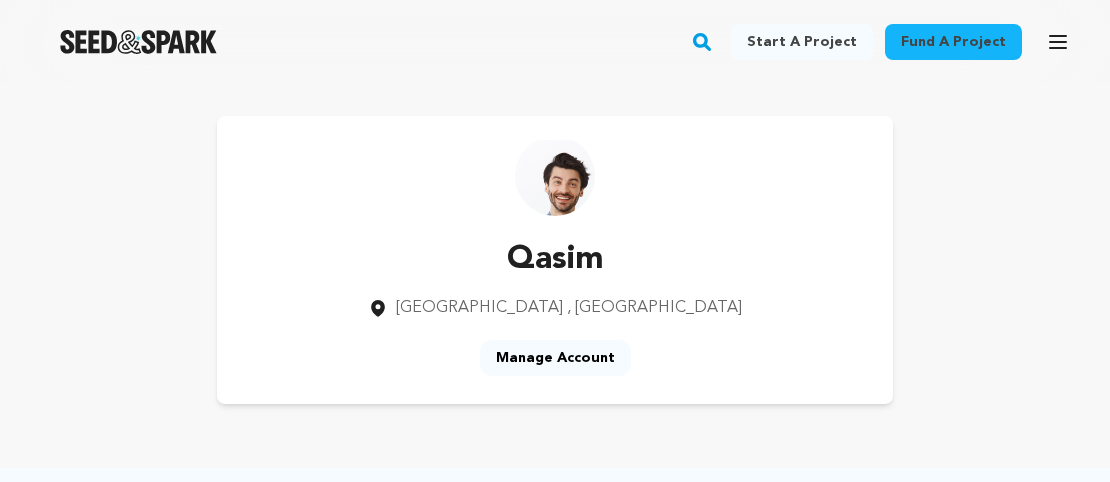 scroll, scrollTop: 0, scrollLeft: 0, axis: both 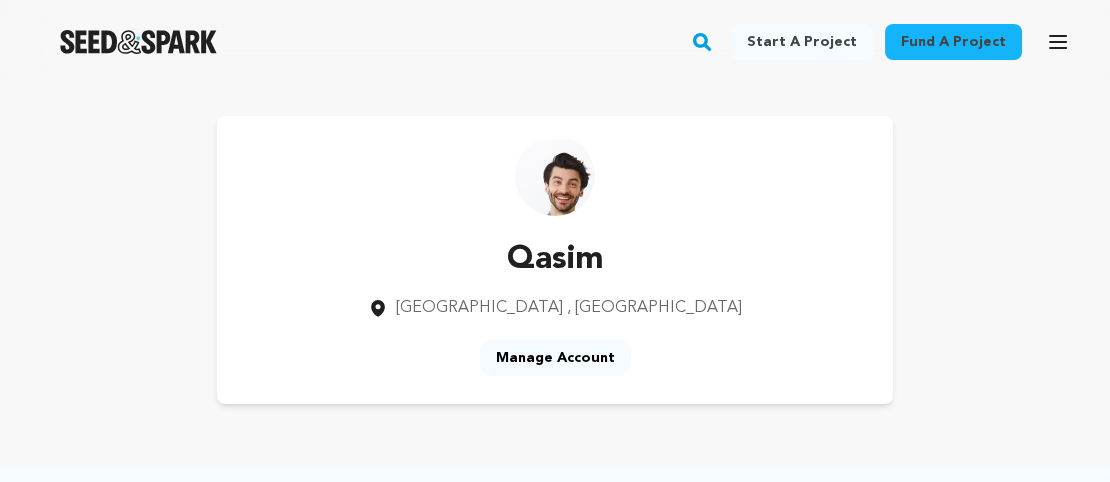 click on "Manage Account" at bounding box center (555, 358) 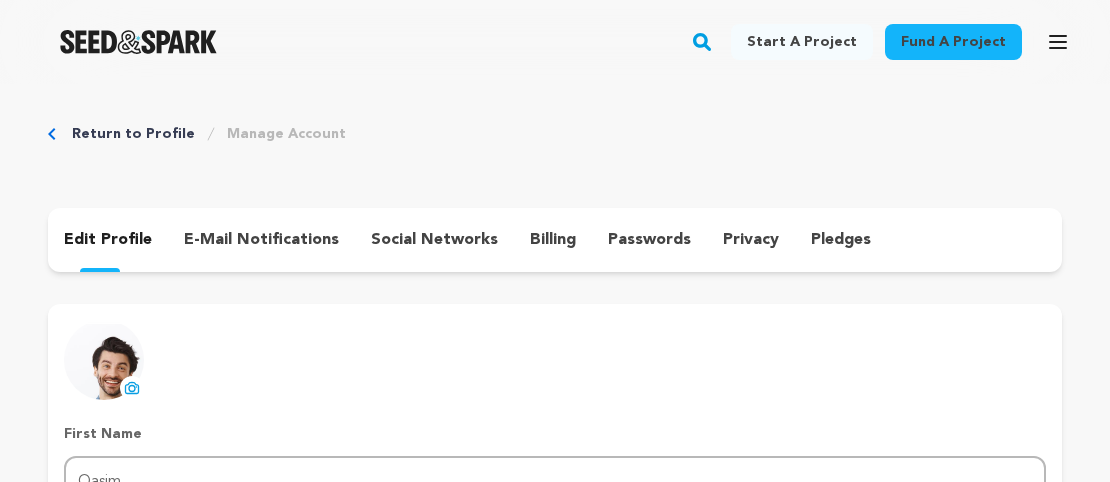 scroll, scrollTop: 0, scrollLeft: 0, axis: both 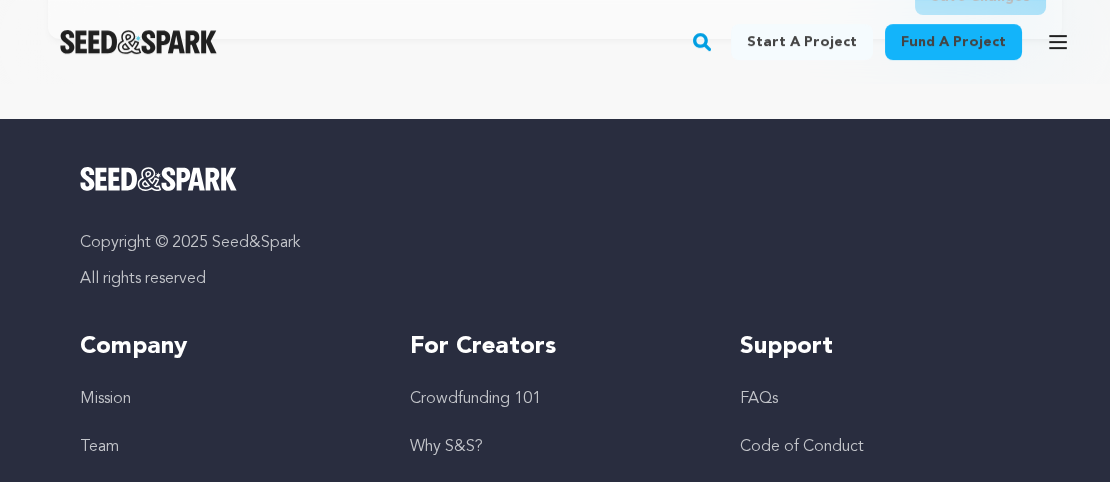 click on "Copyright © 2025 Seed&Spark
All rights reserved
Company
Mission
Team
Careers
Press
Film Forward
For Creators
Crowdfunding
101
Why S&S?
Events
Resources
Support" at bounding box center [555, 494] 